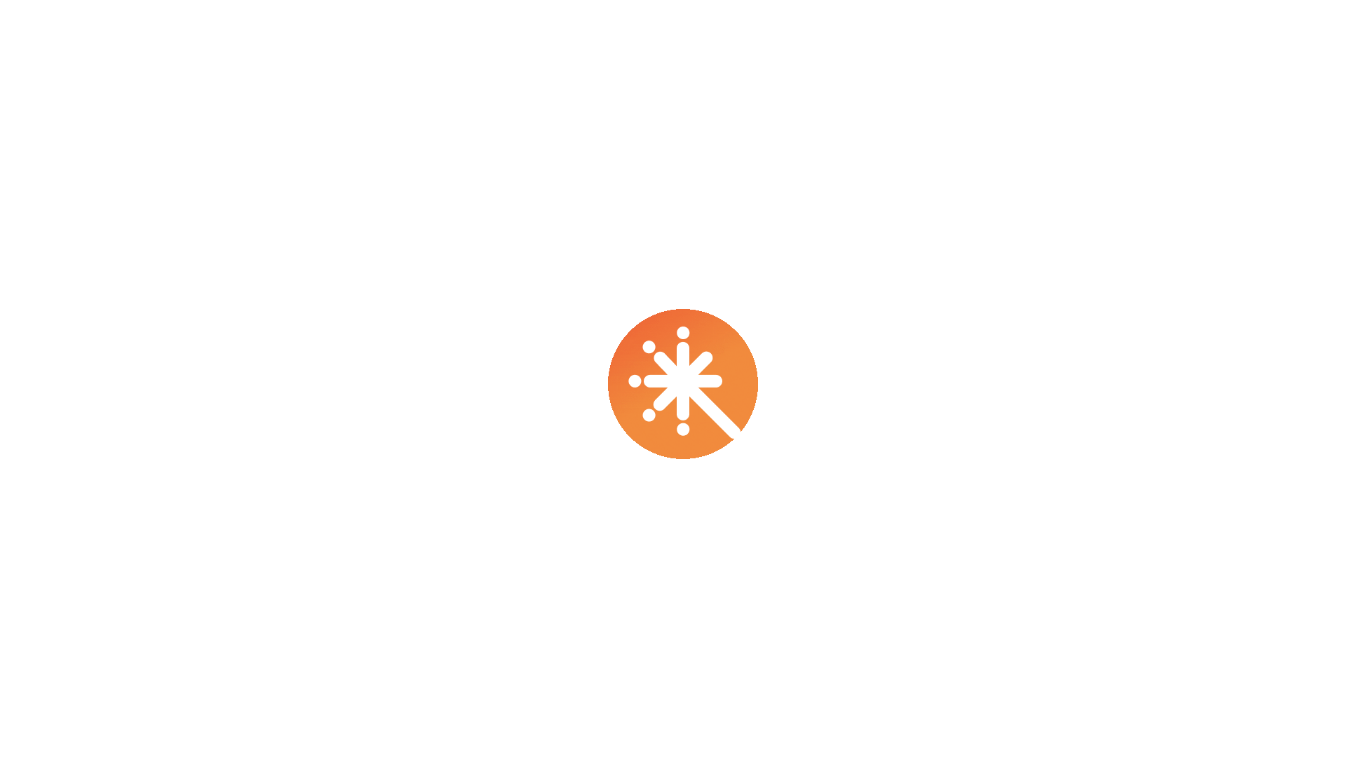 scroll, scrollTop: 0, scrollLeft: 0, axis: both 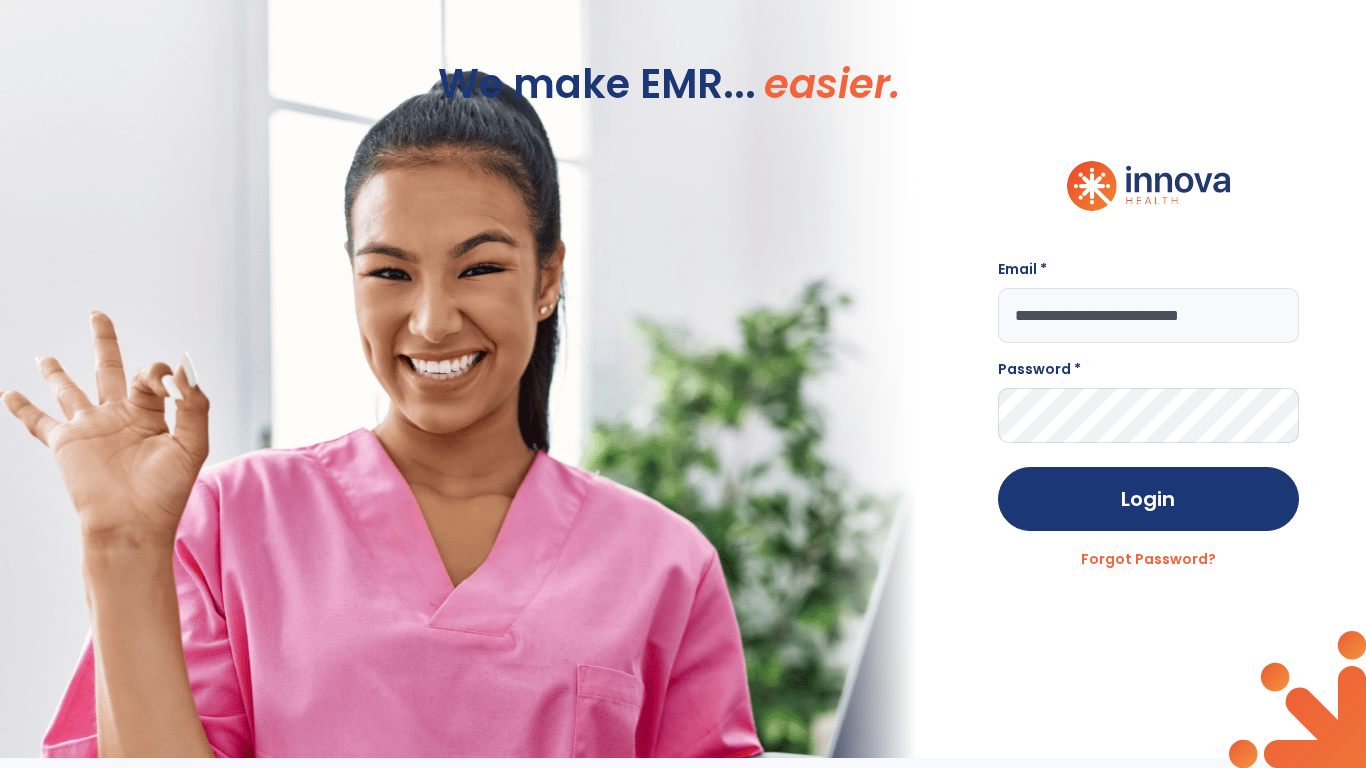type on "**********" 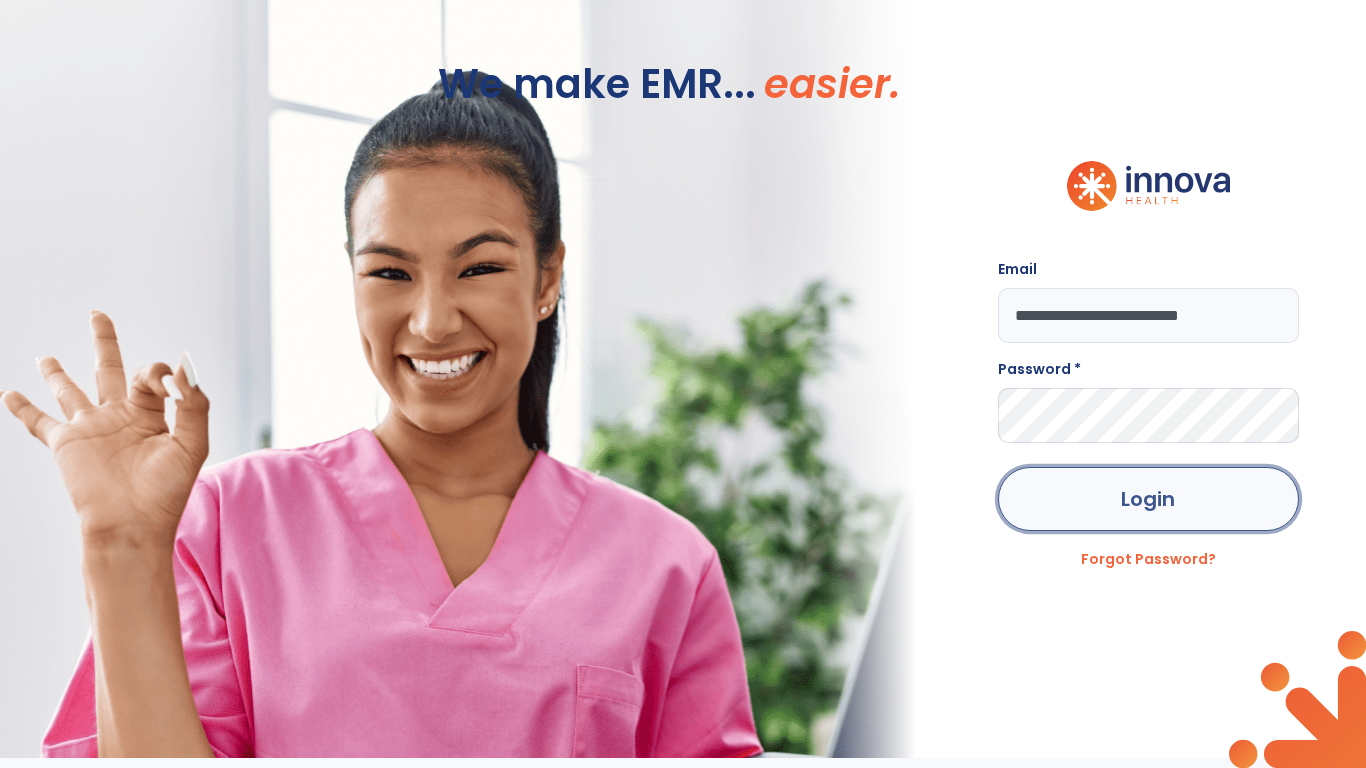 click on "Login" 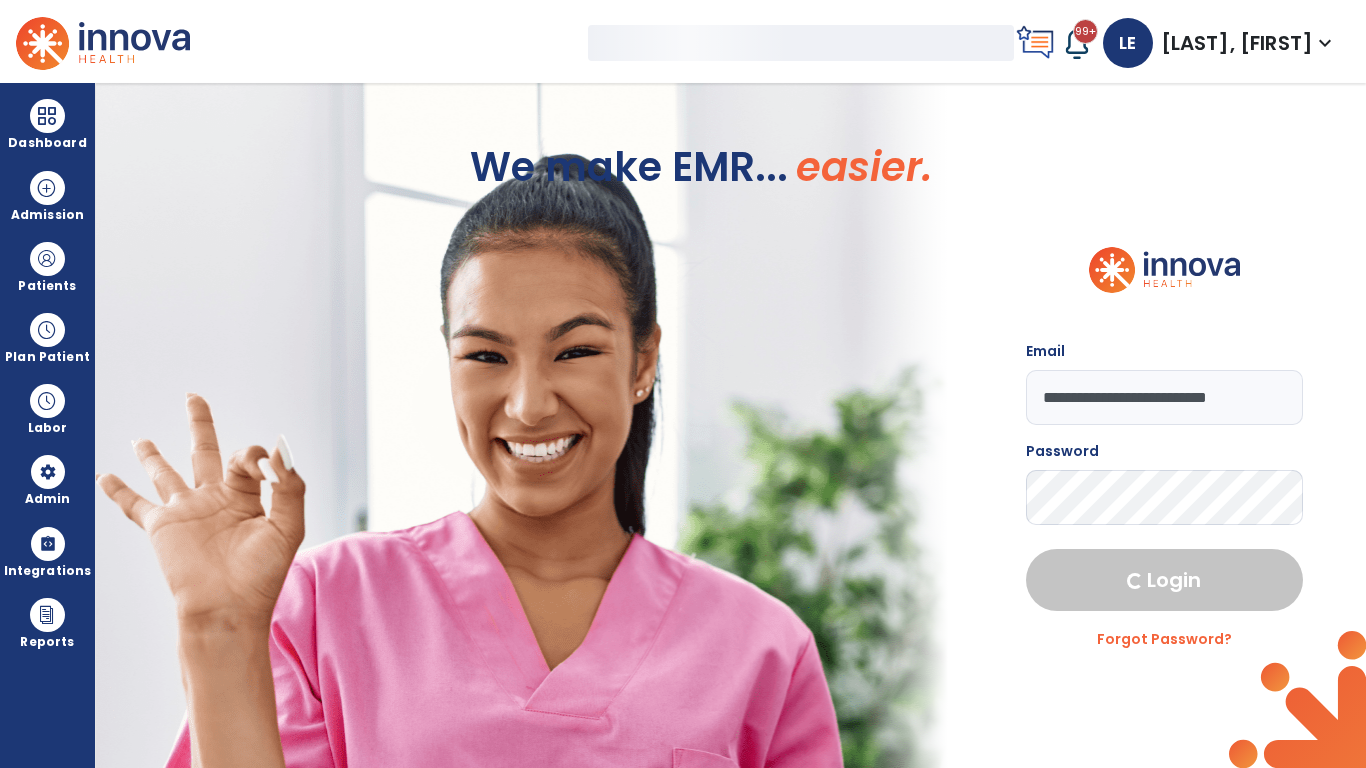 select on "***" 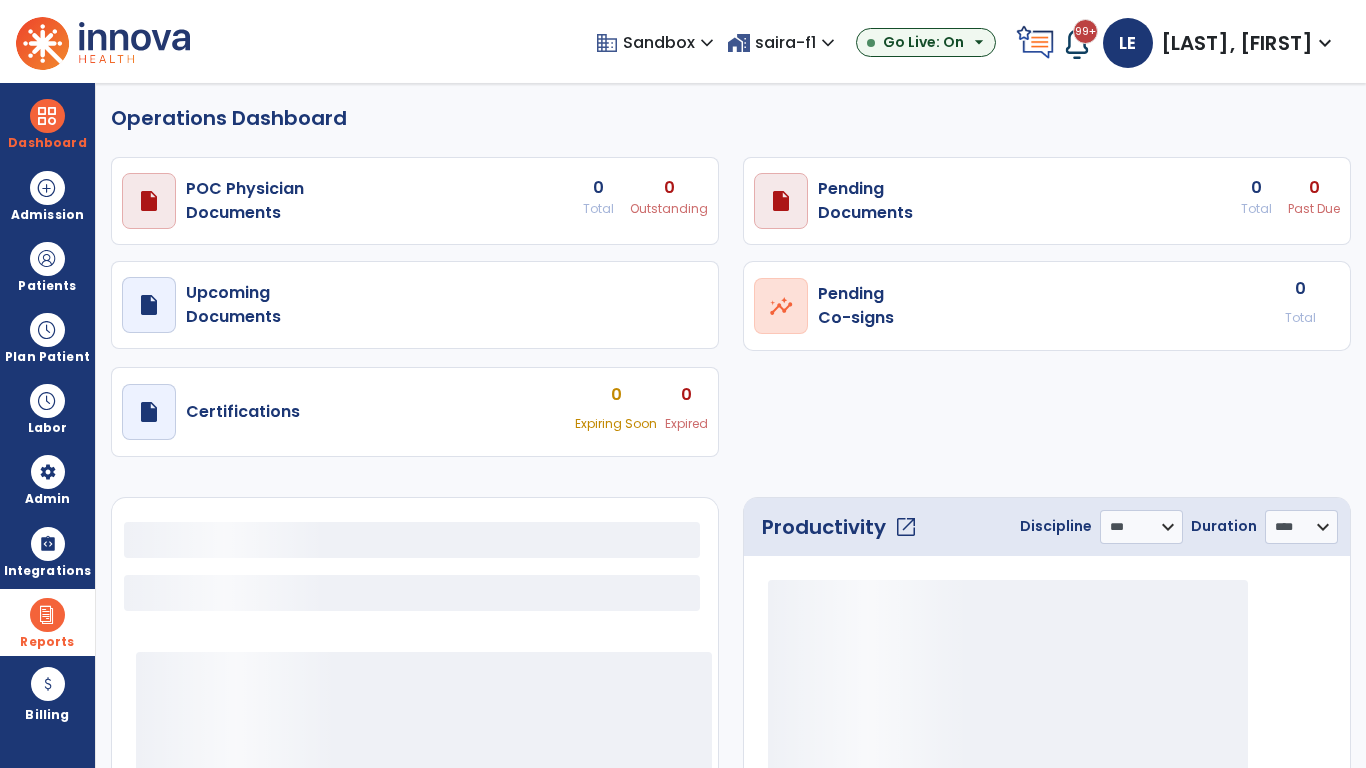 click at bounding box center (47, 615) 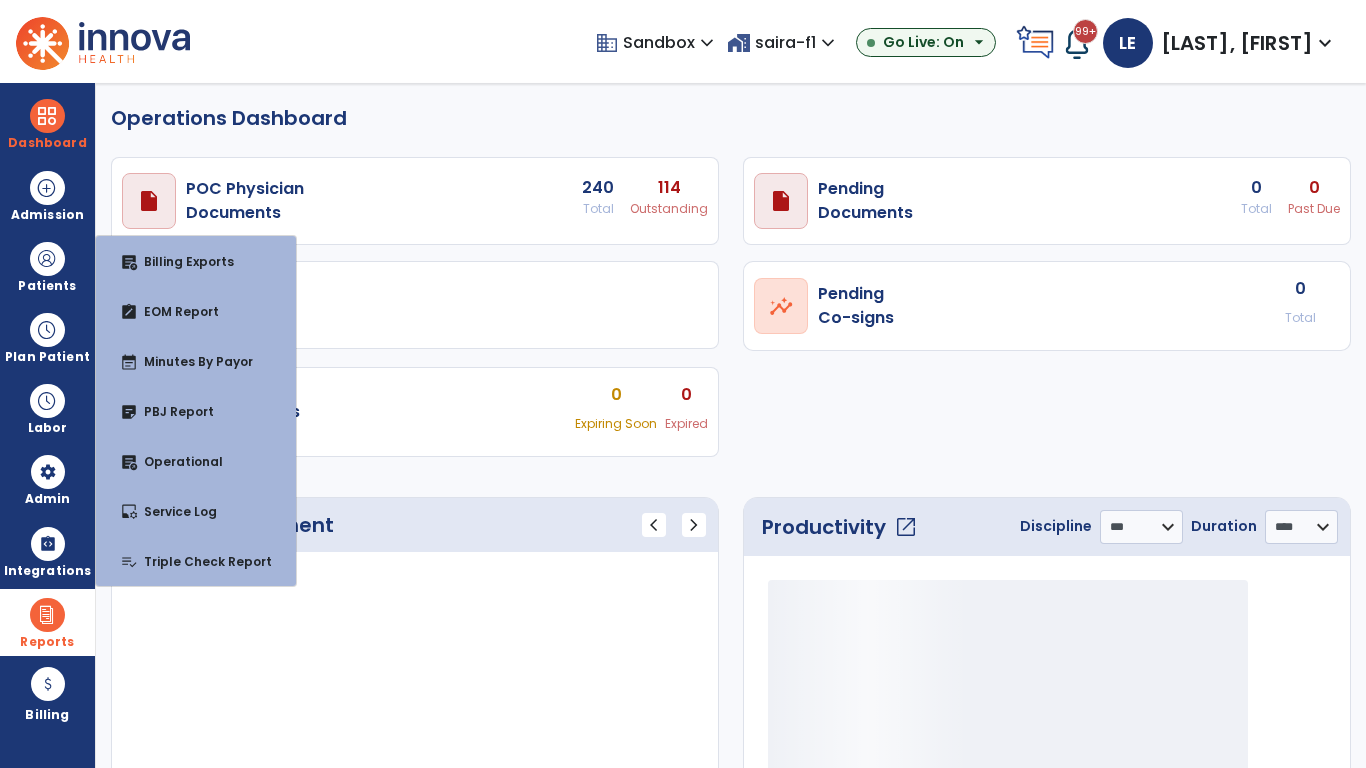 select on "***" 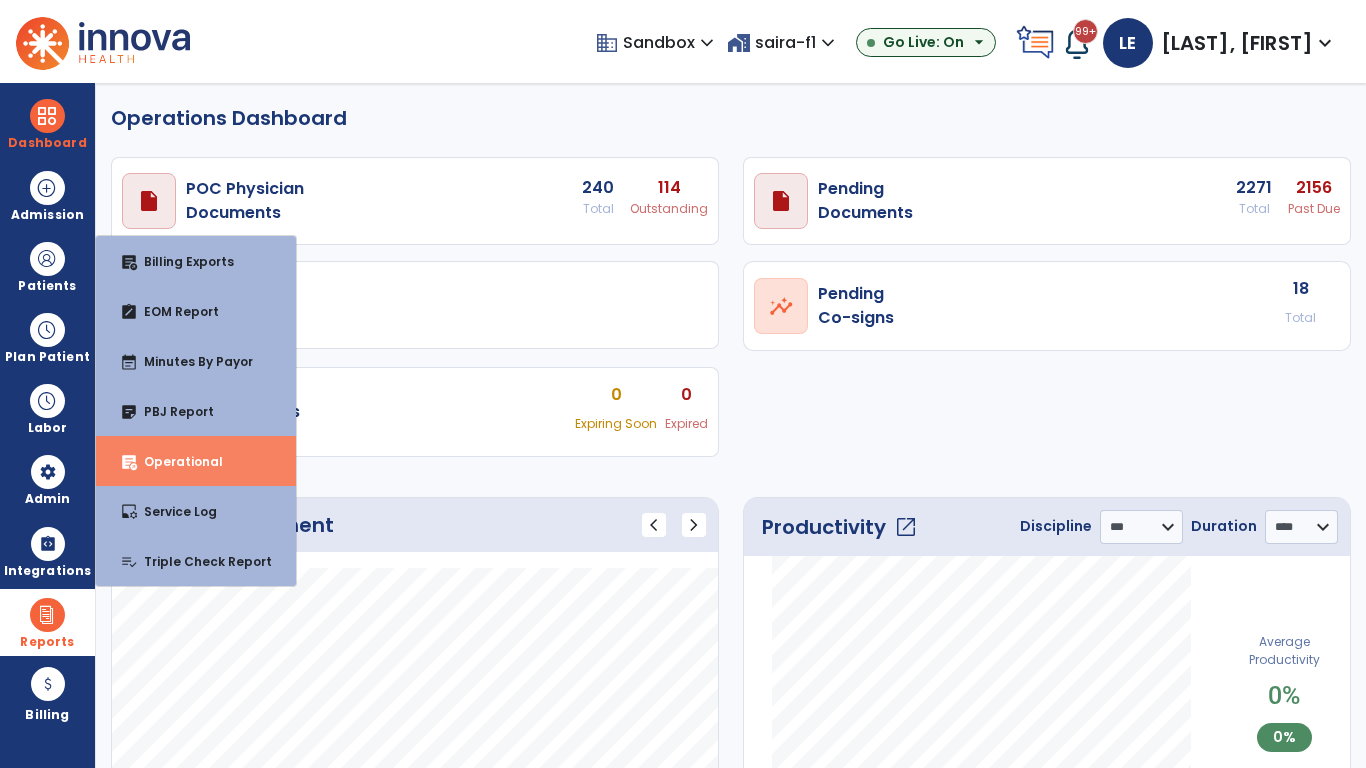 click on "Operational" at bounding box center [175, 461] 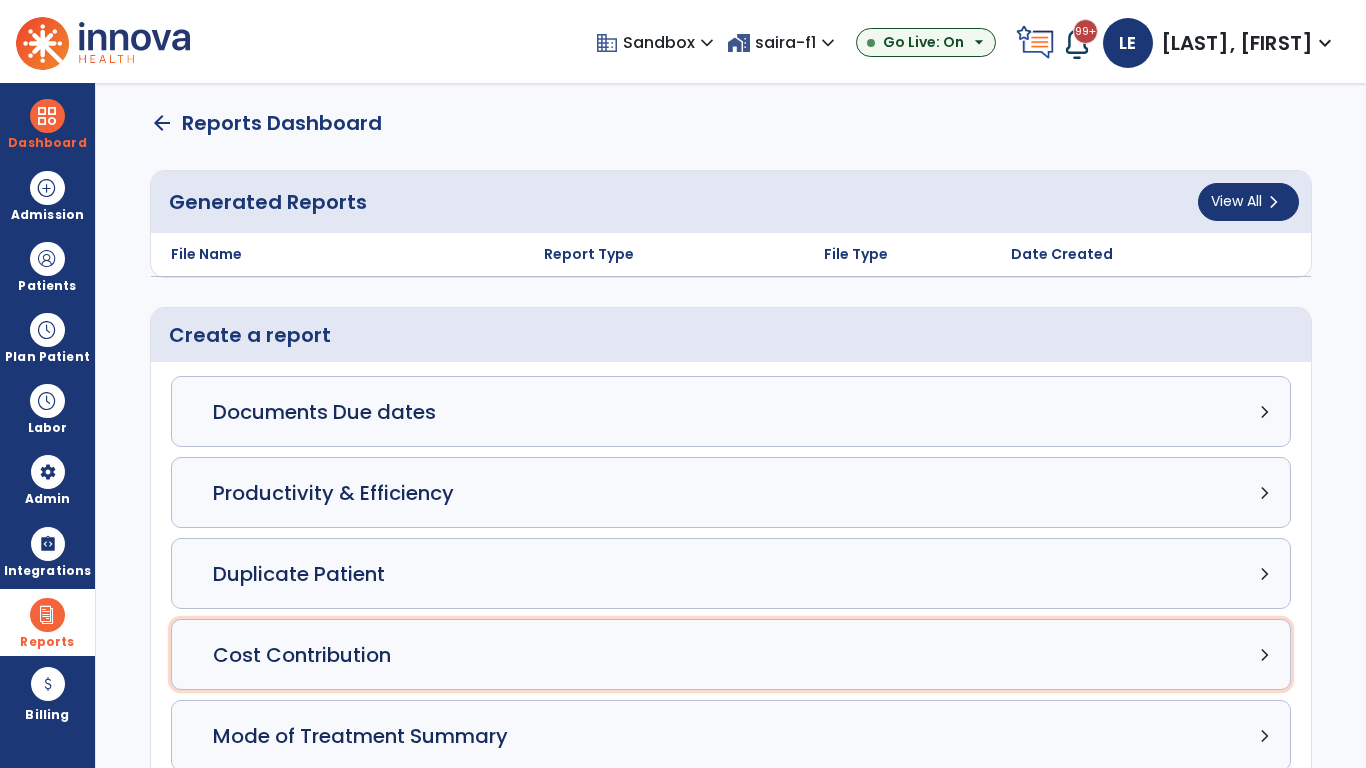 click on "Cost Contribution chevron_right" 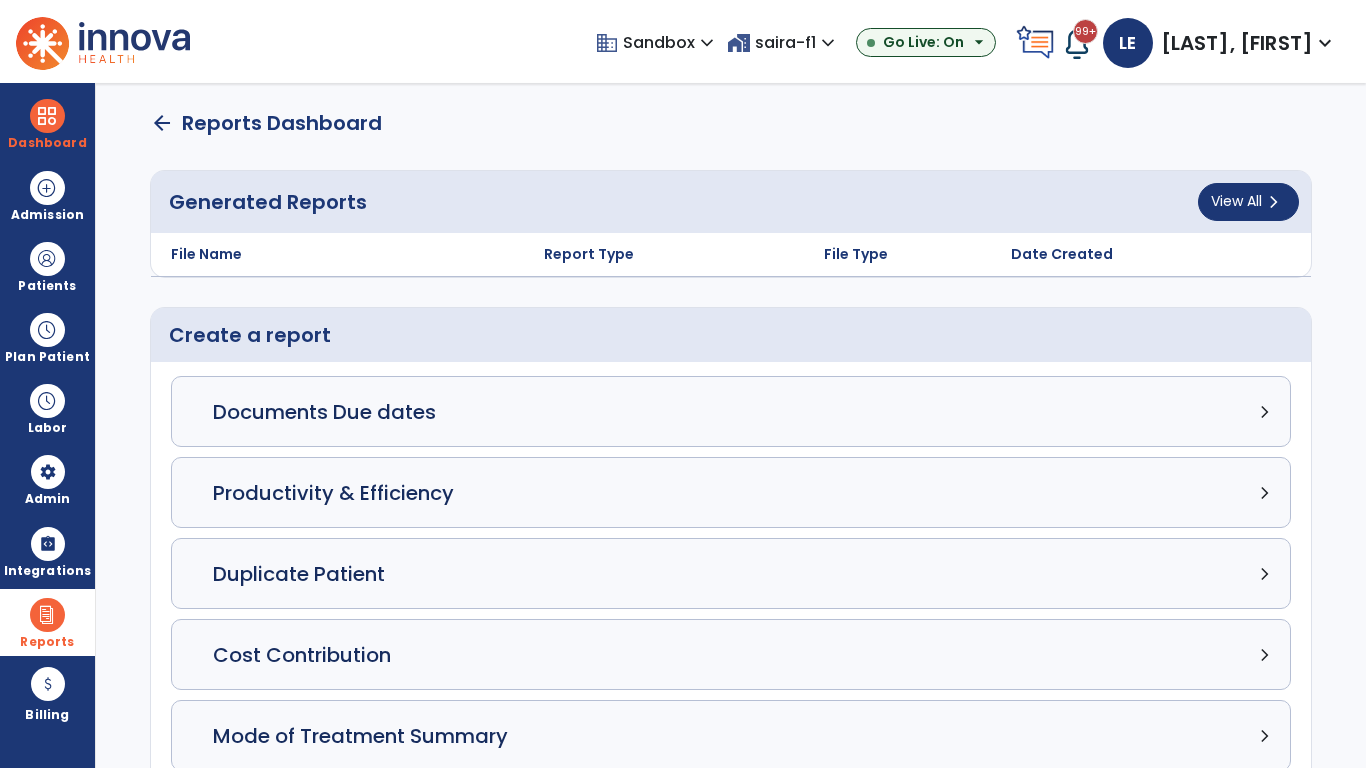 select on "*****" 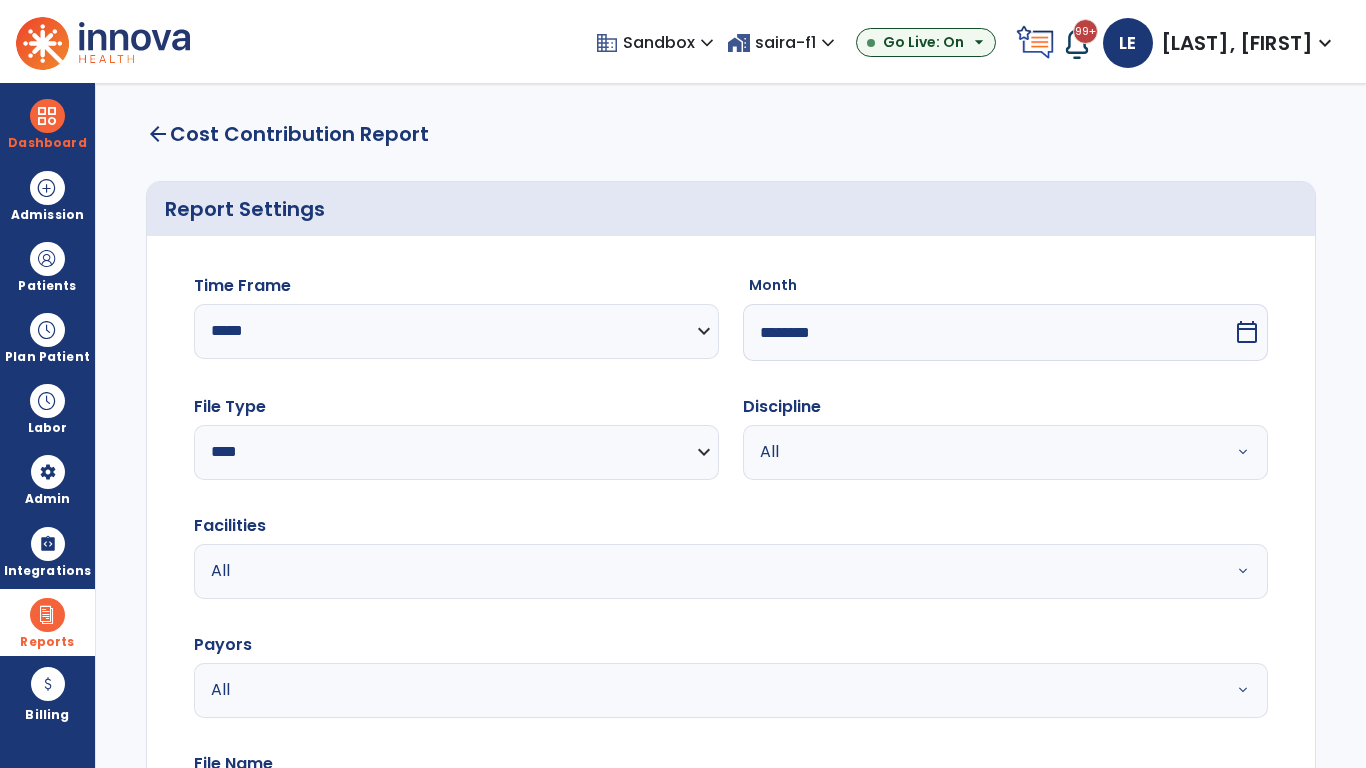 select on "*****" 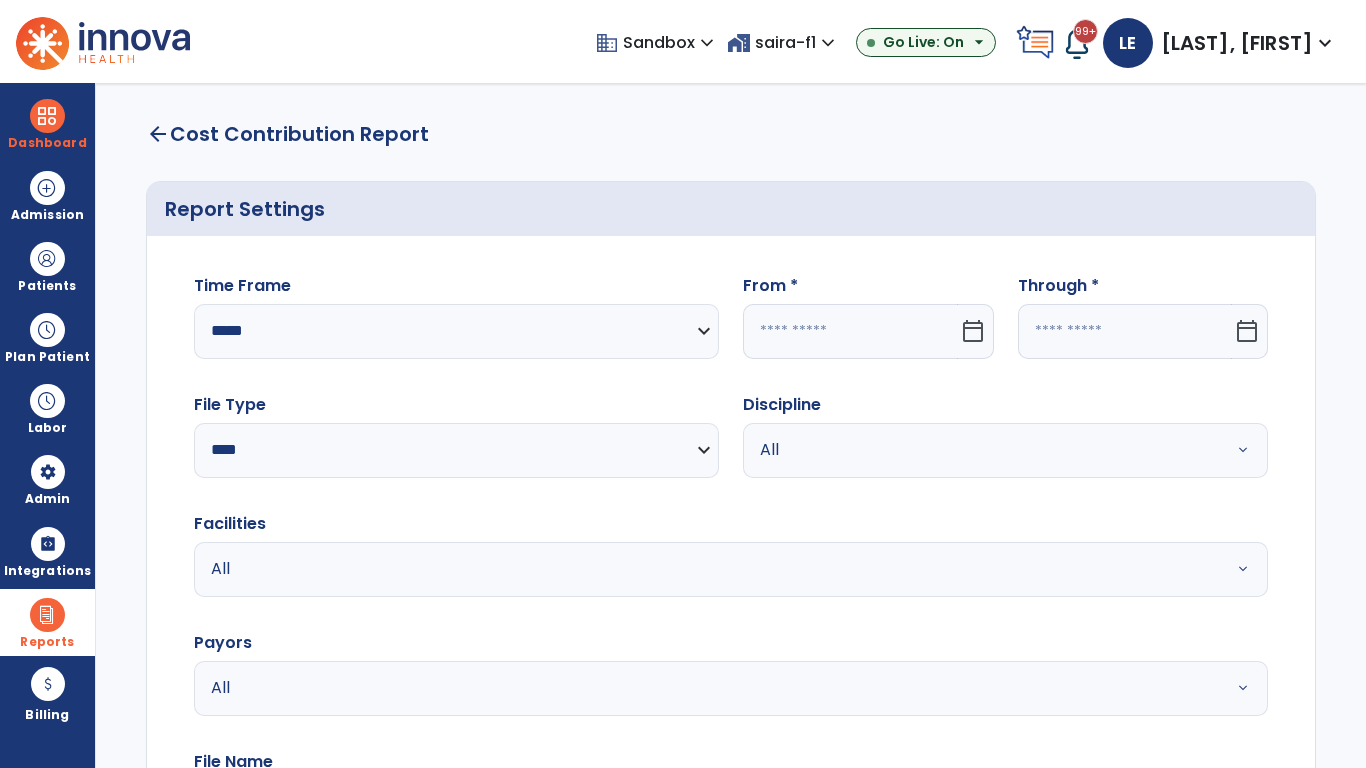 click 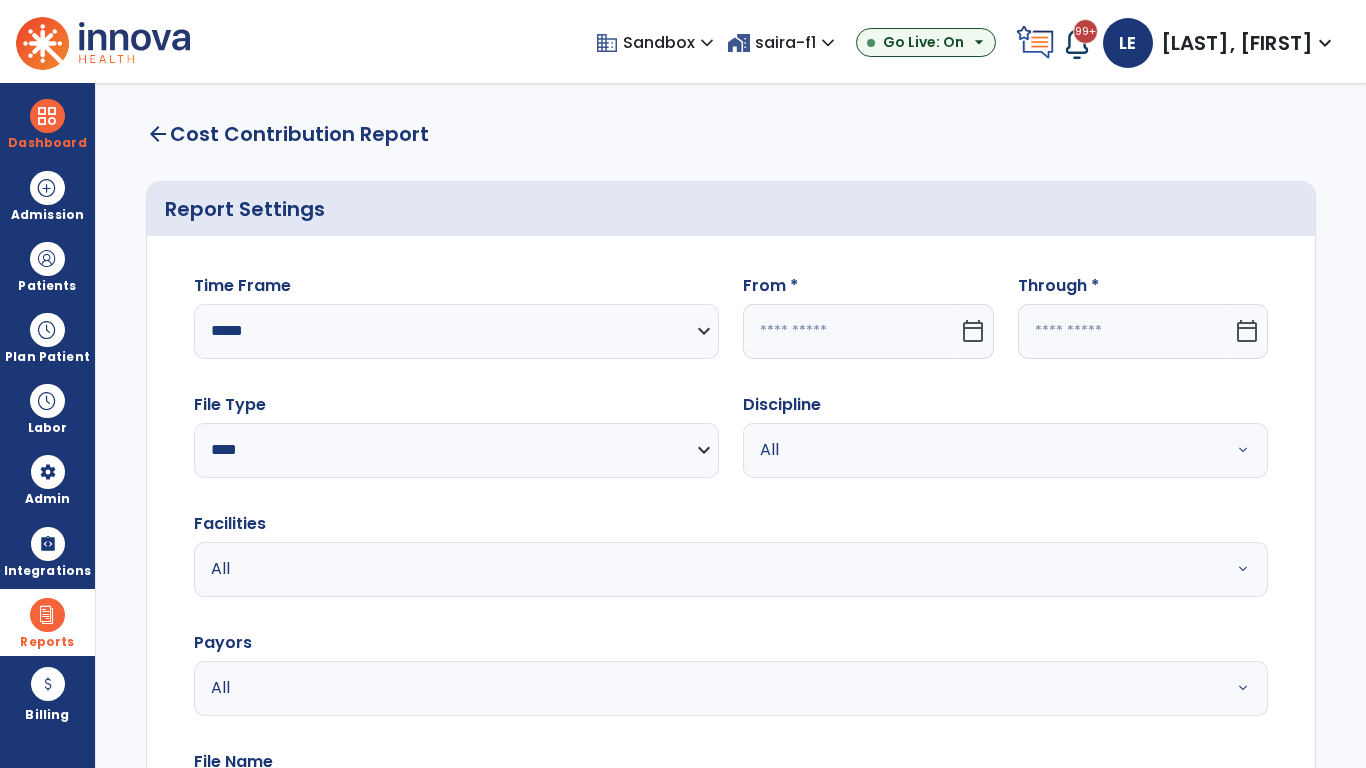 select on "*" 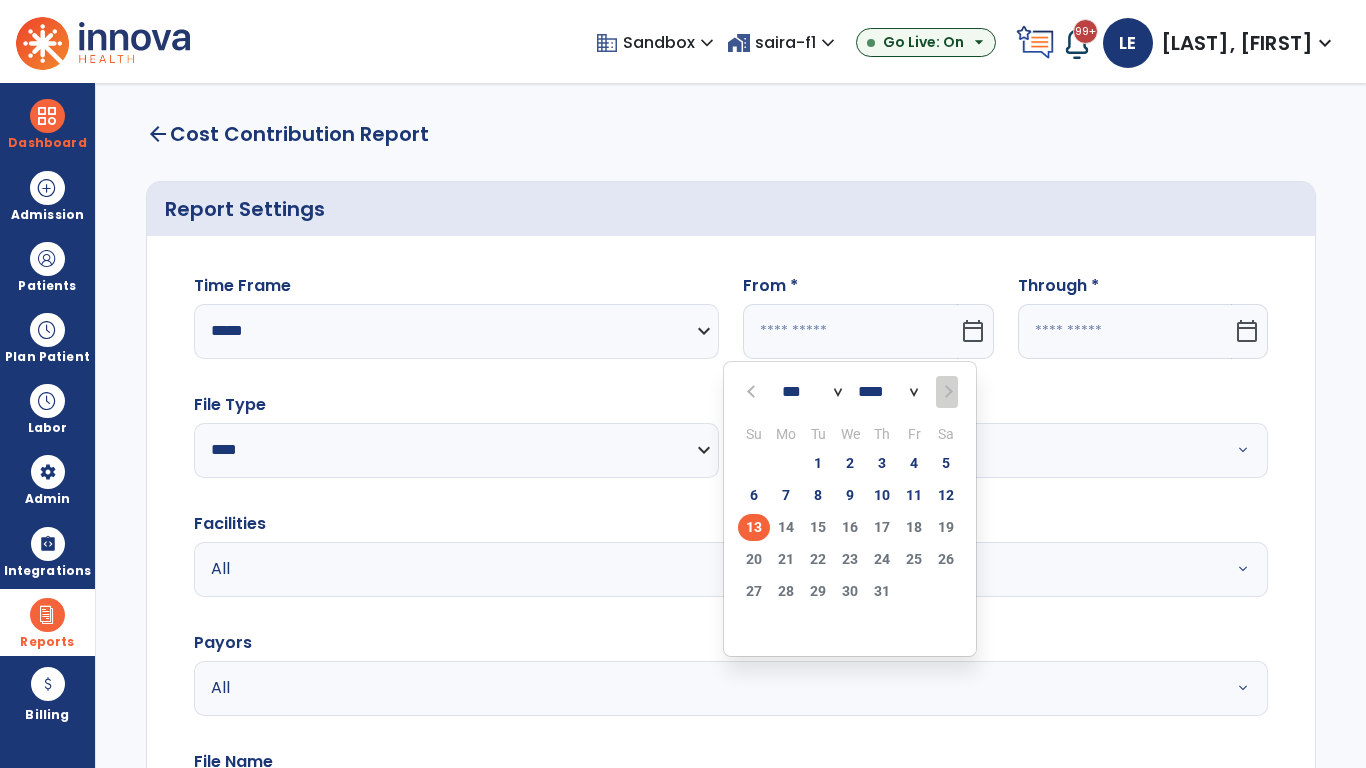 select on "****" 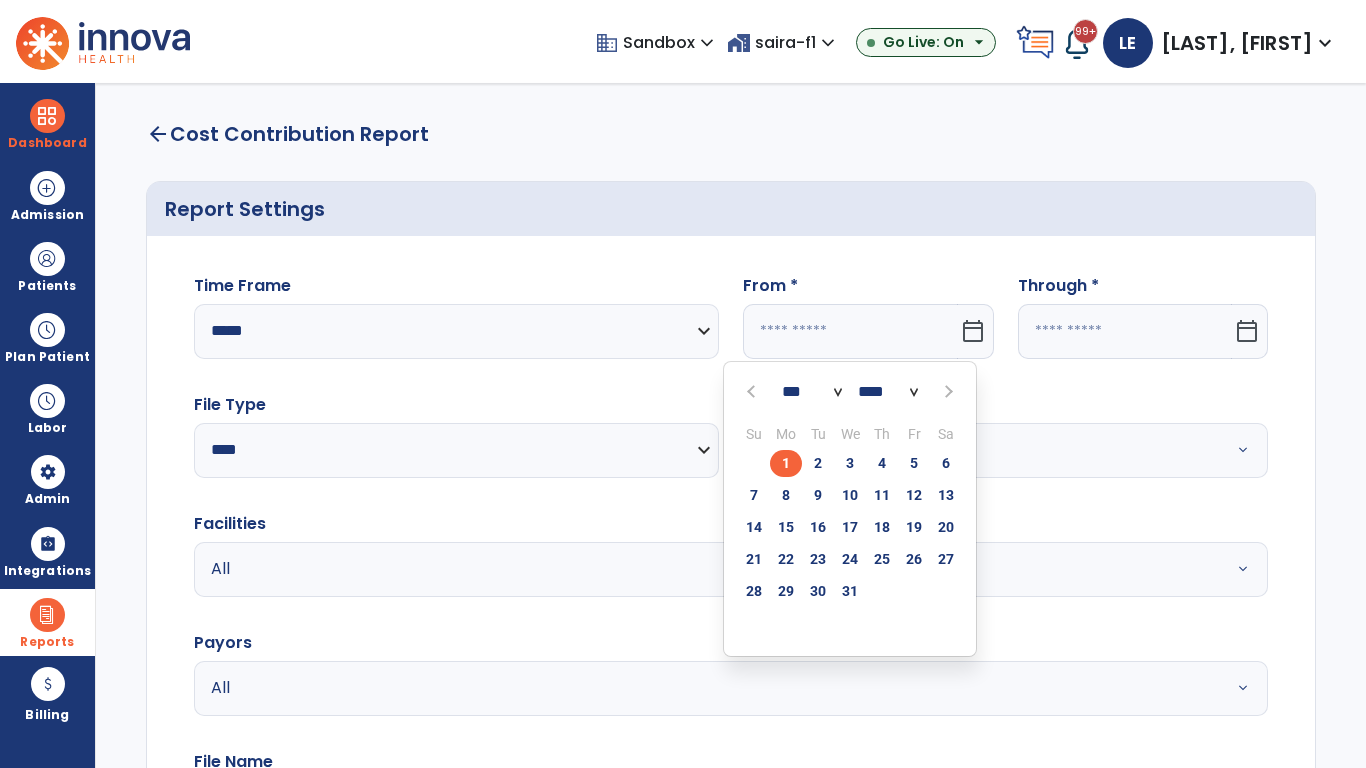 select on "**" 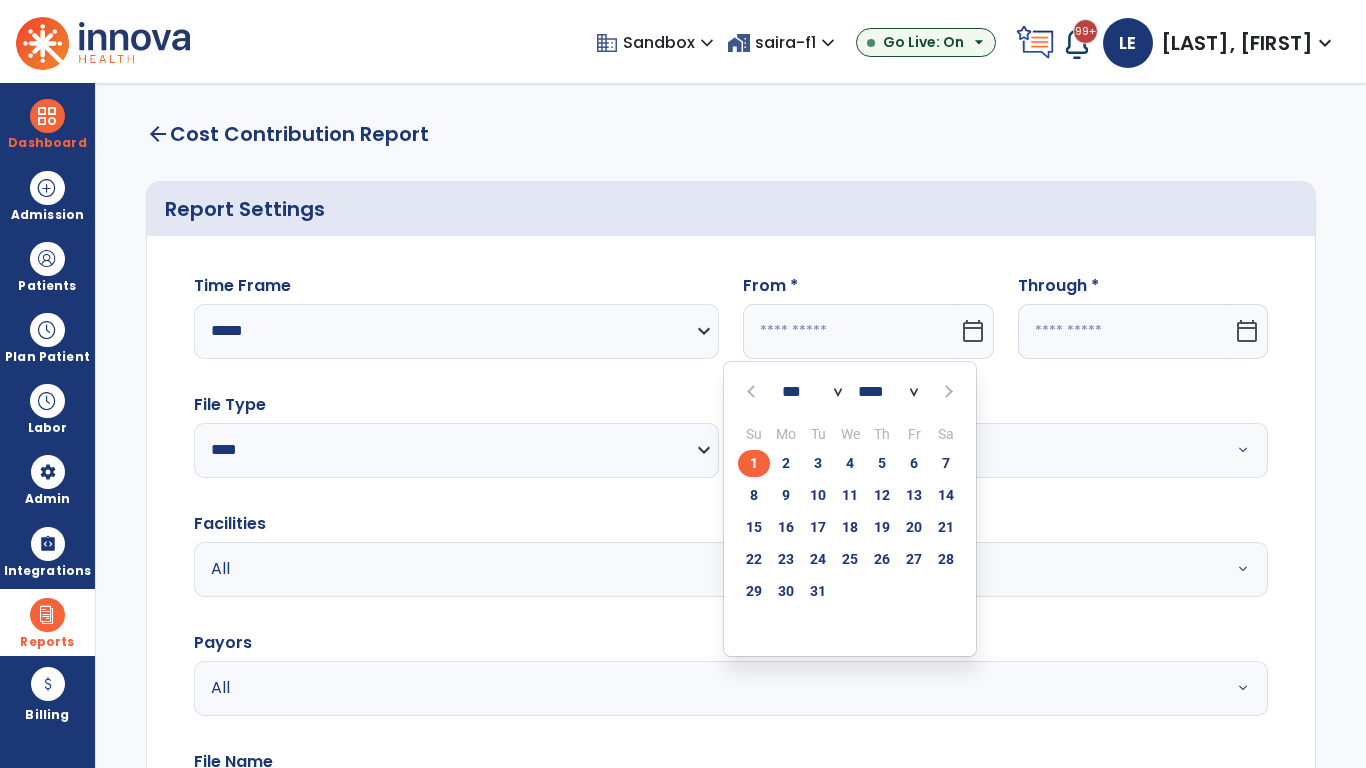 click on "1" 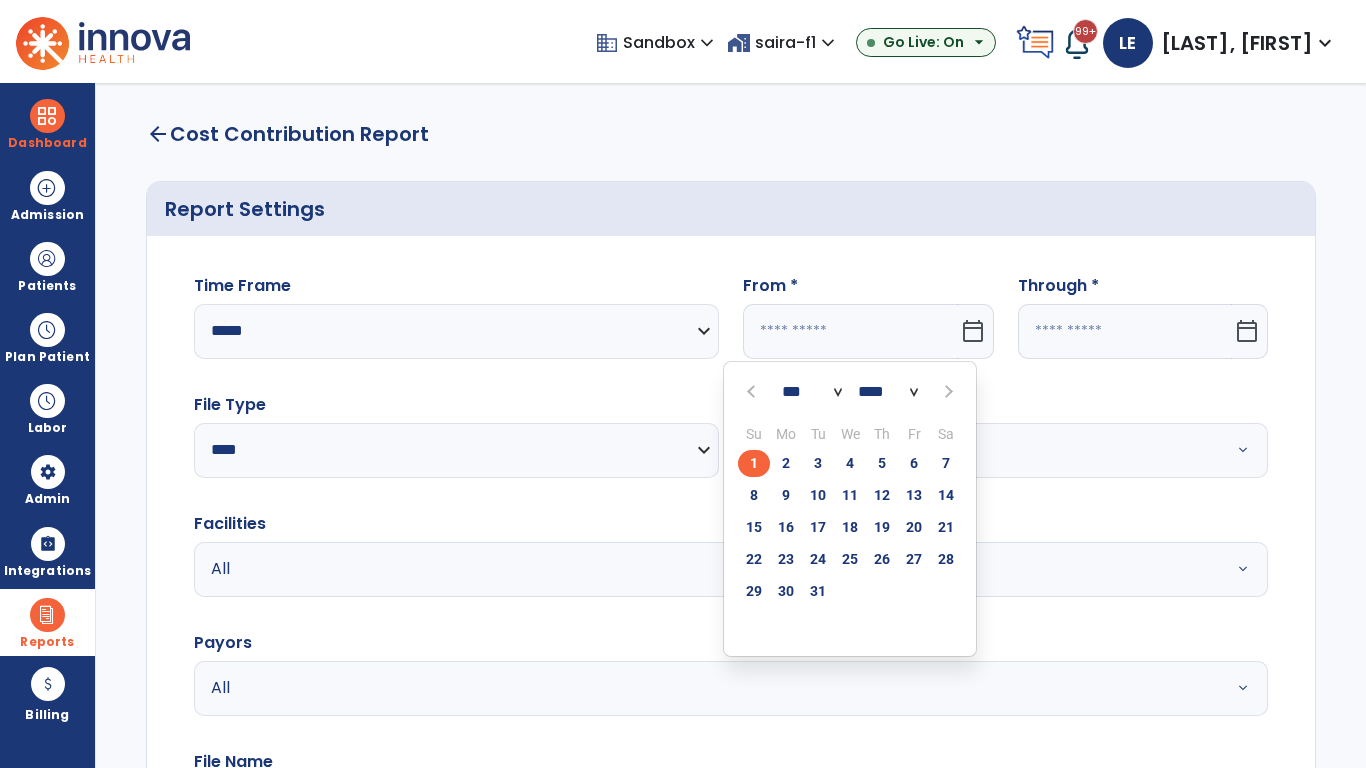 type on "**********" 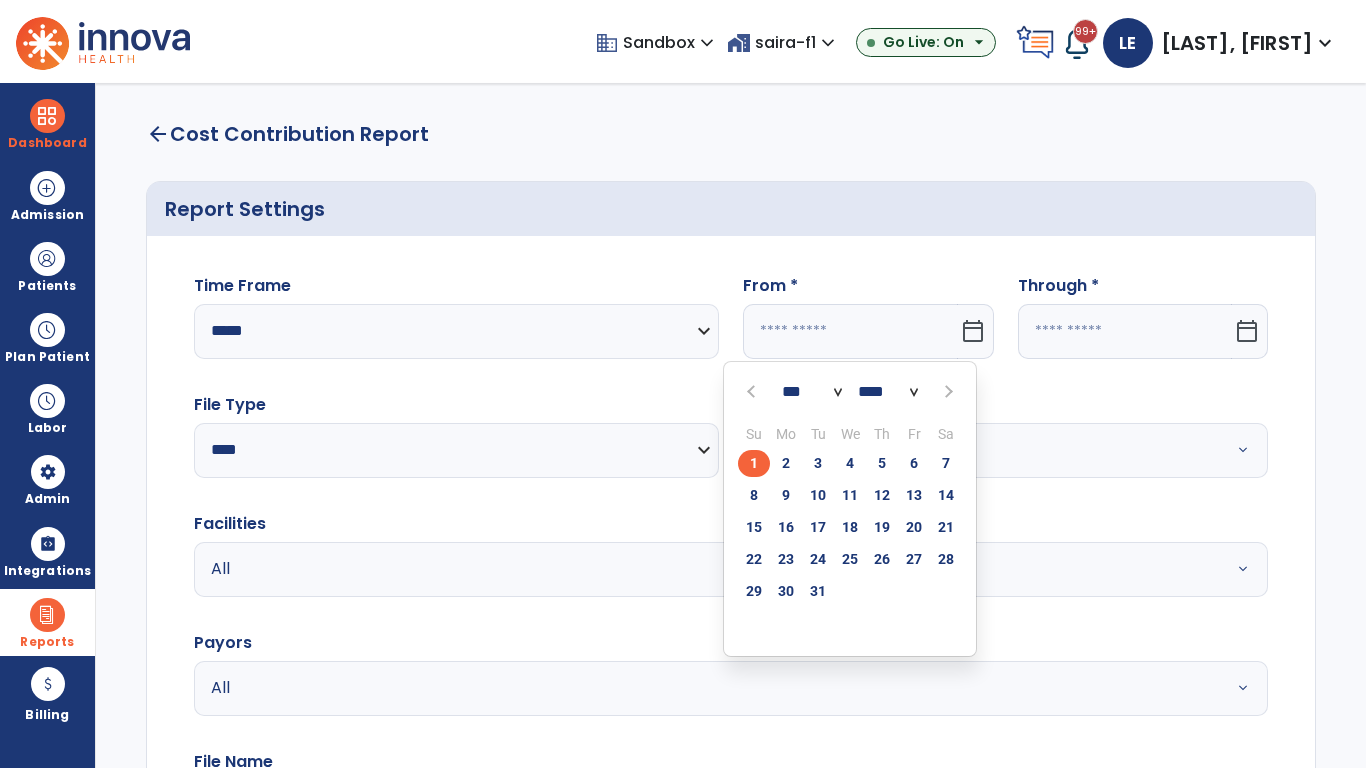 type on "*********" 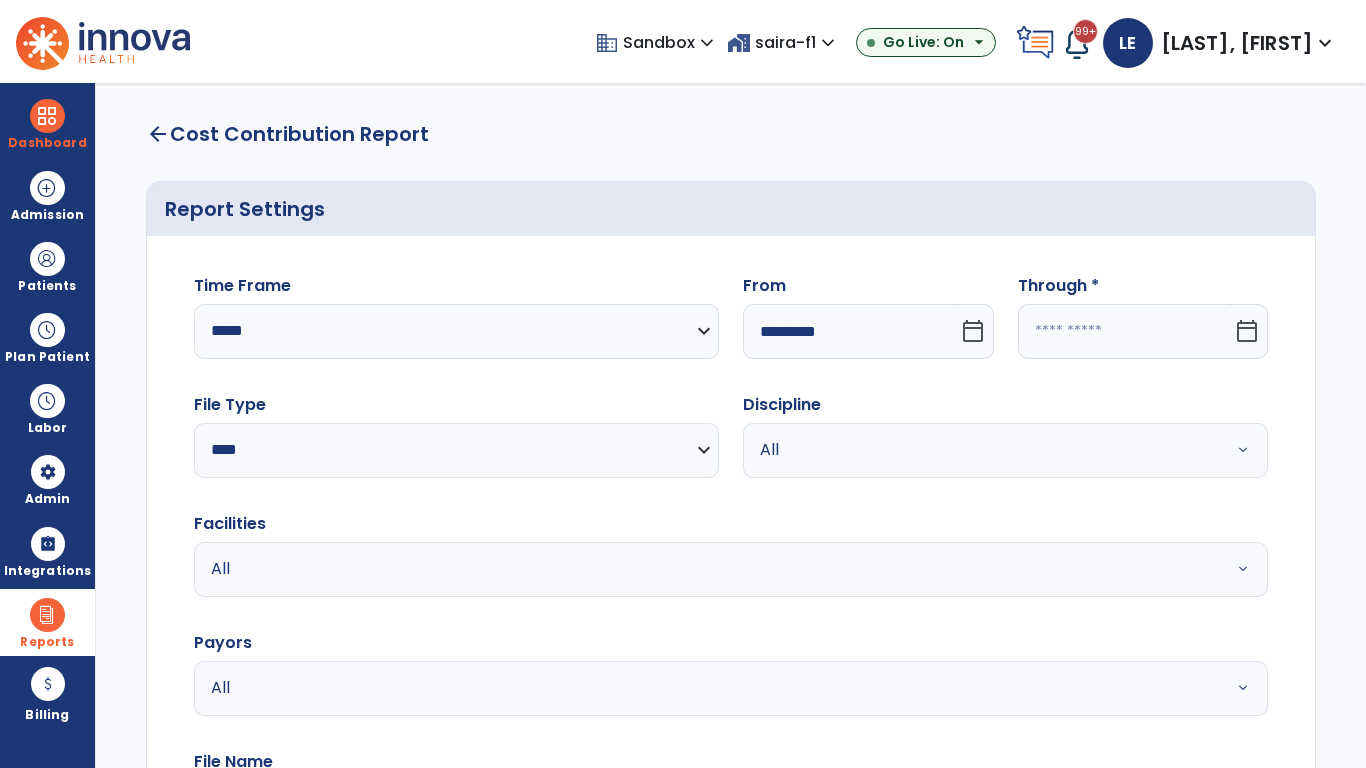 click 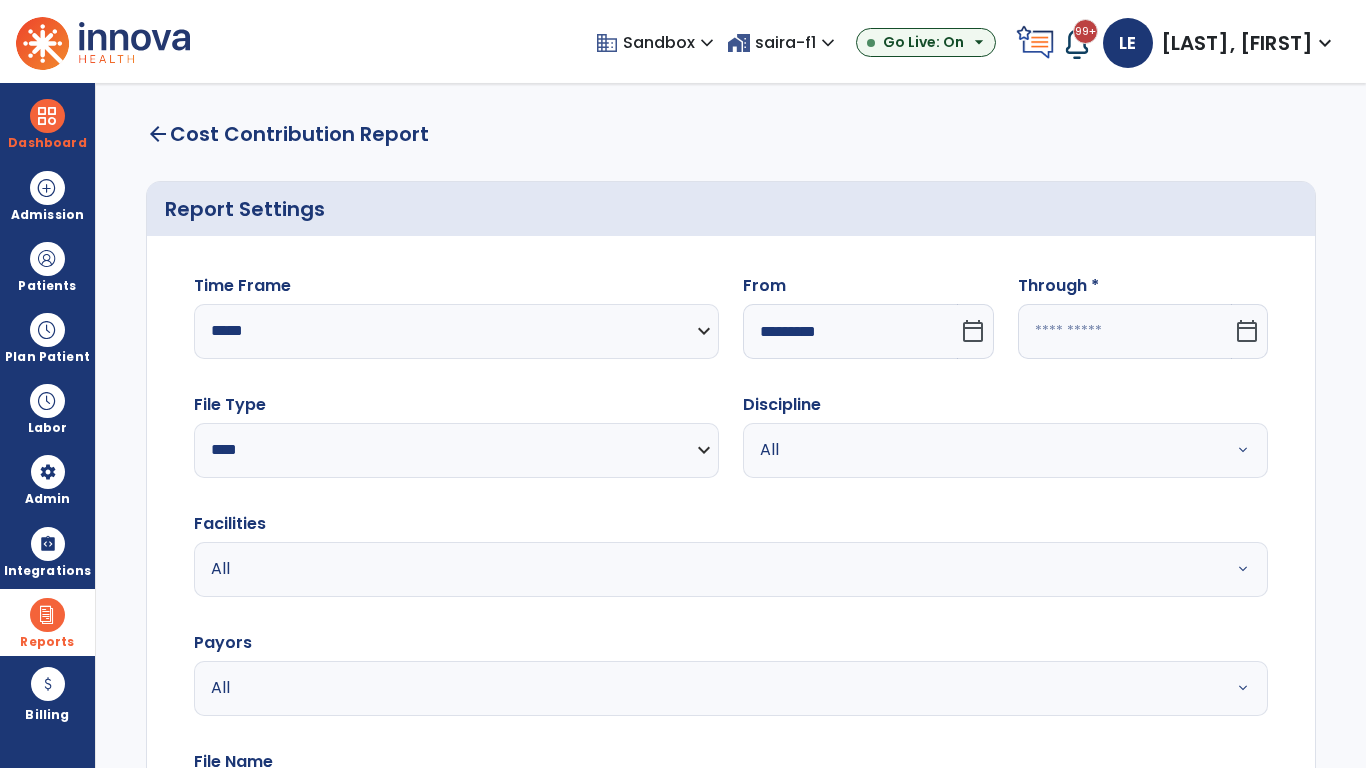 select on "*" 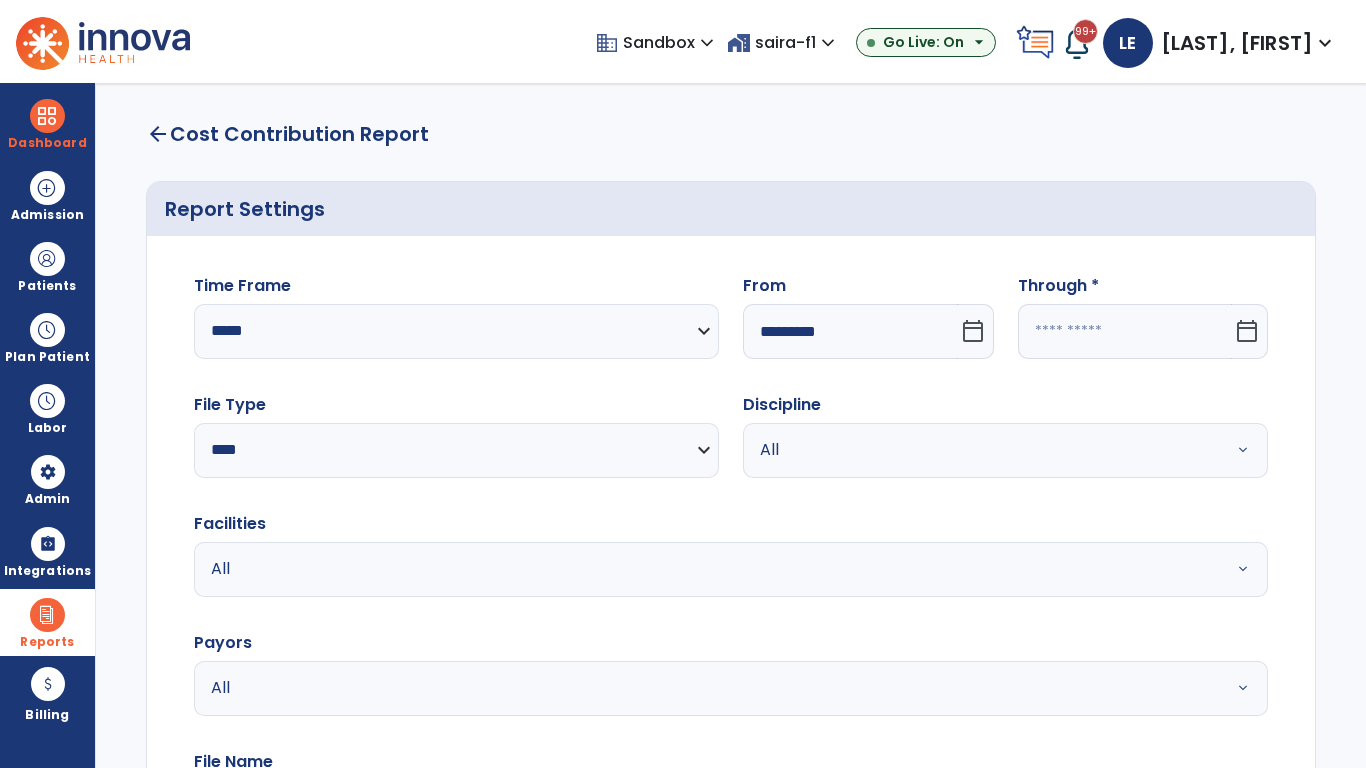 select on "****" 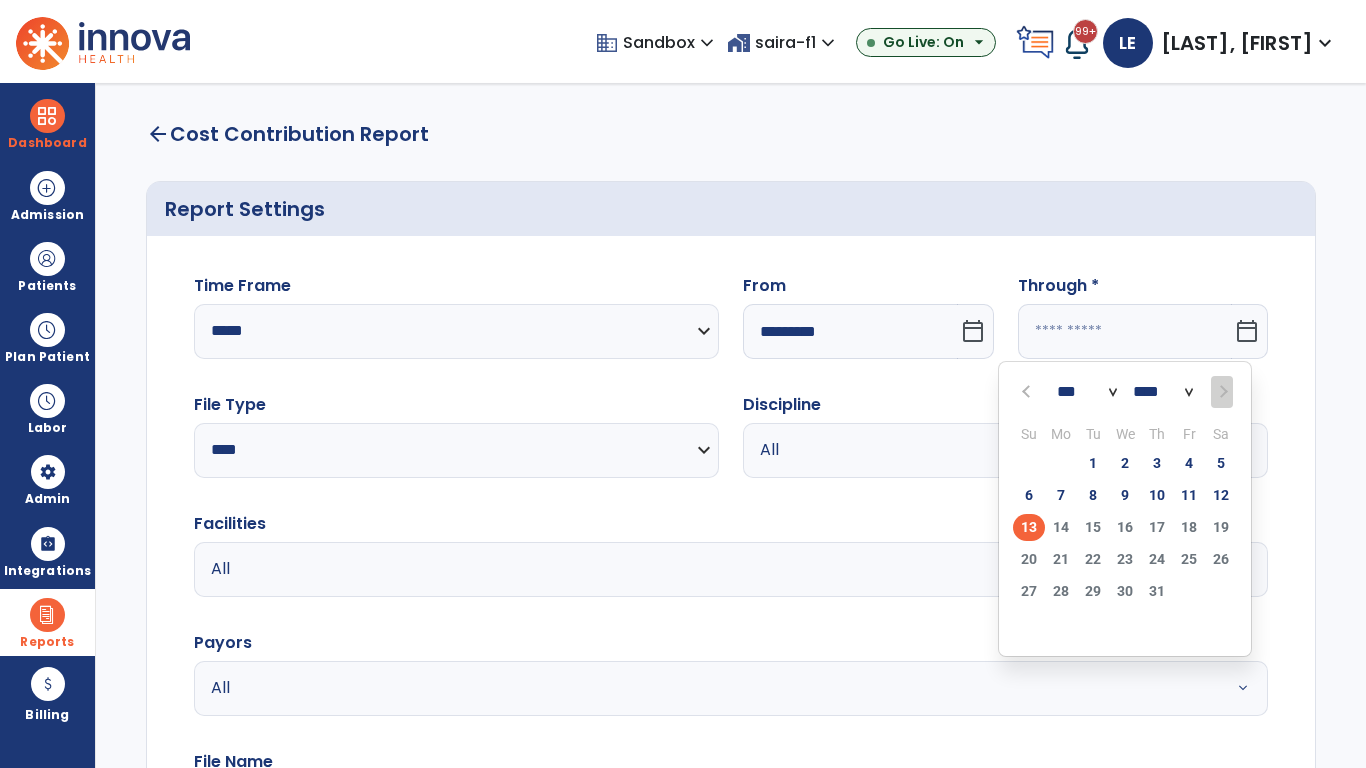 select on "*" 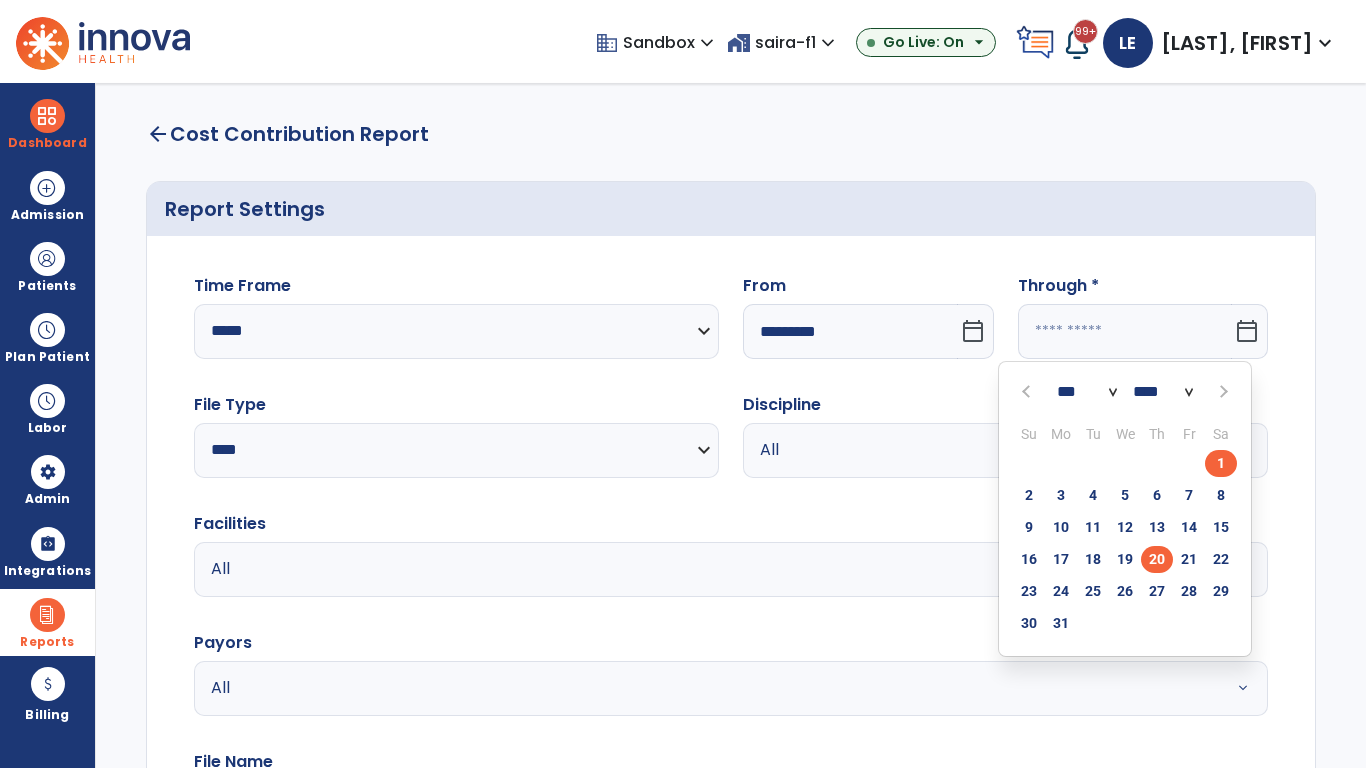 click on "20" 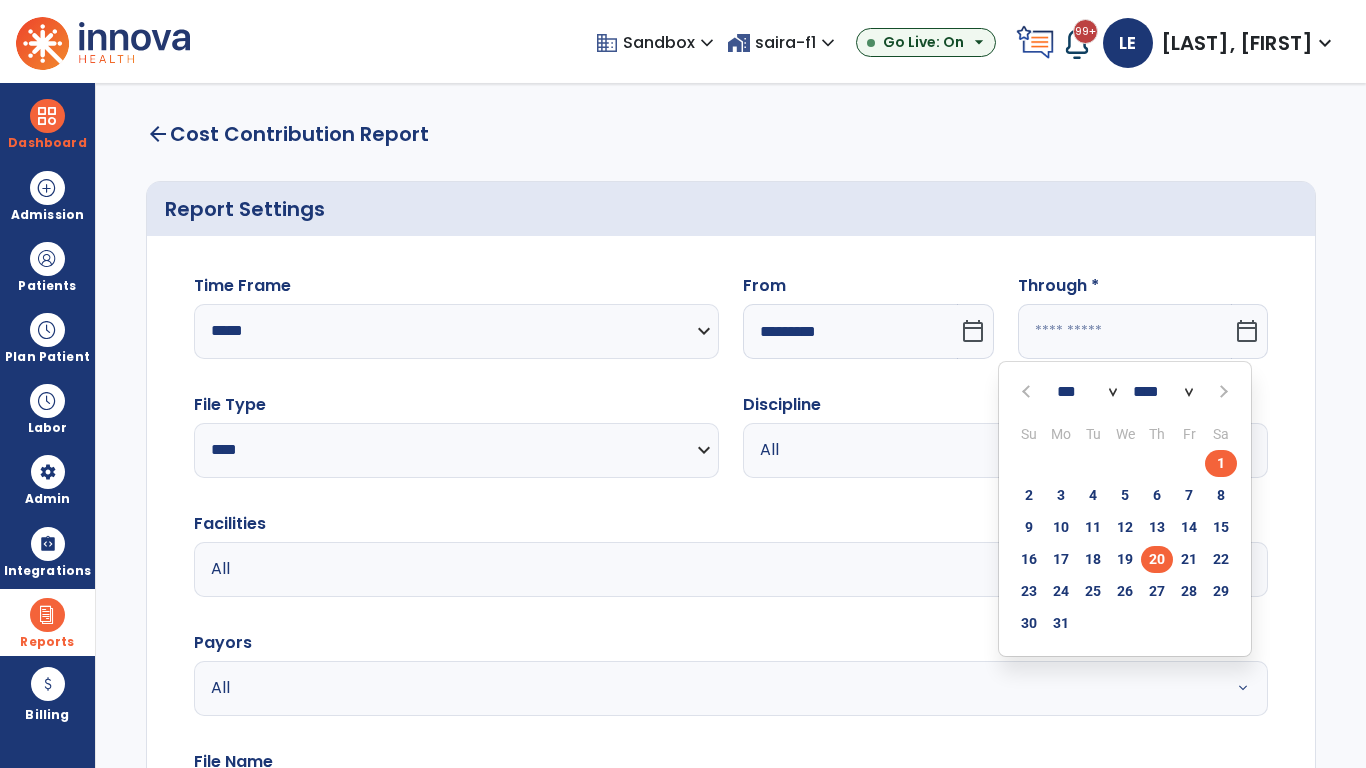 type on "**********" 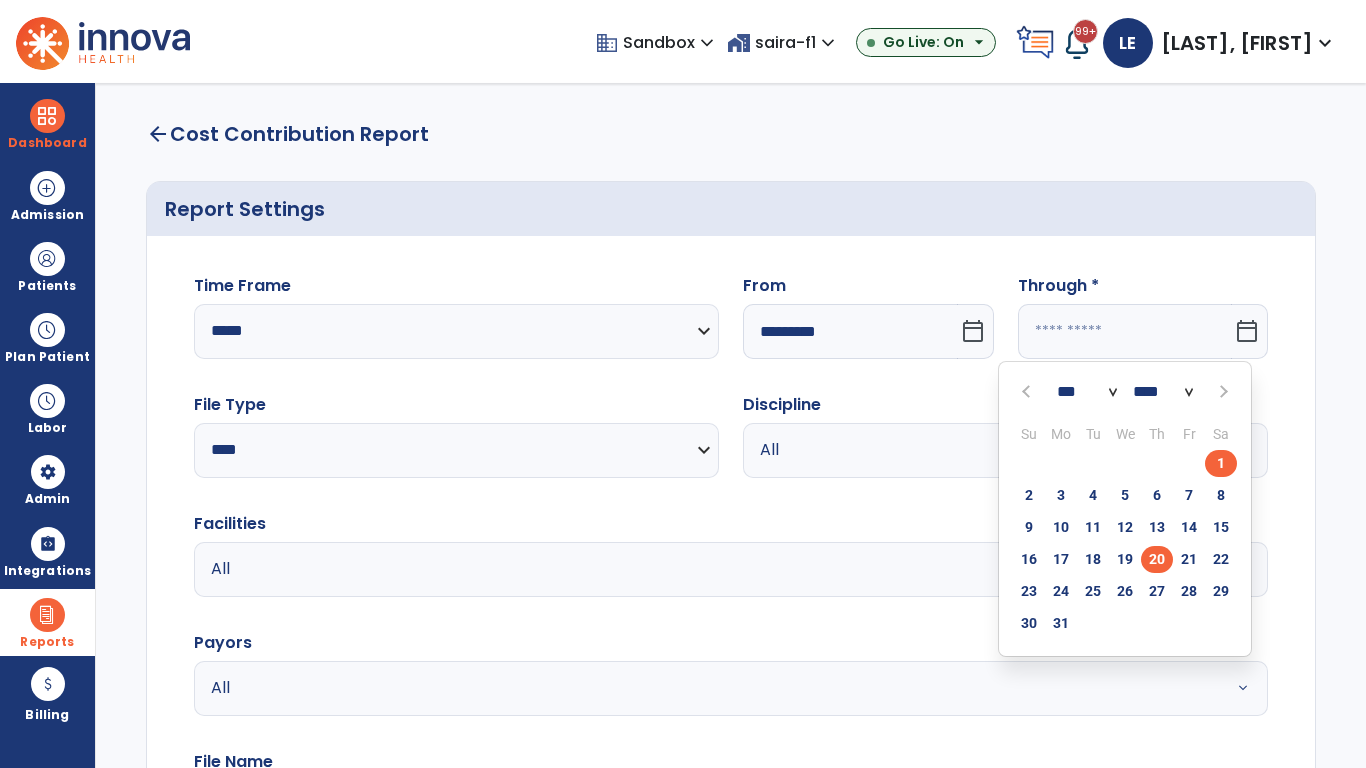 type on "*********" 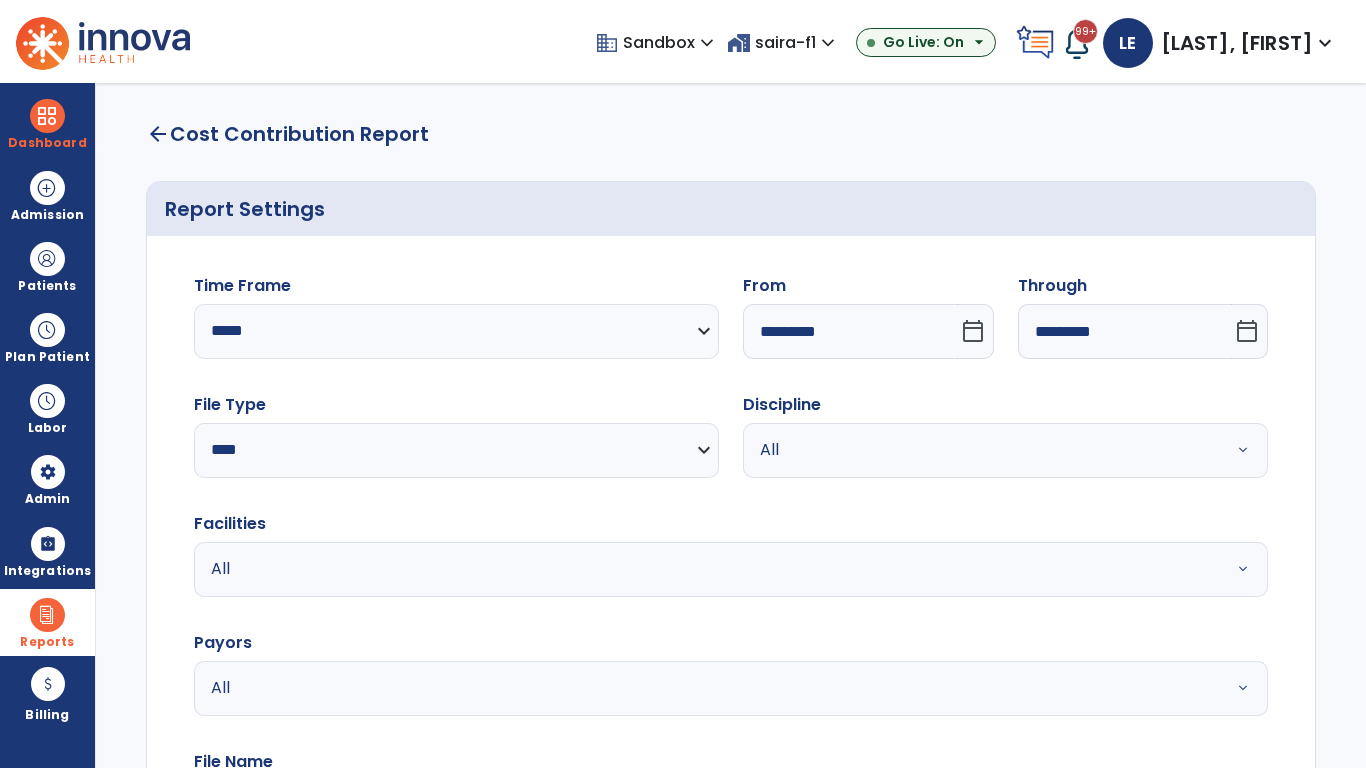 click on "All" at bounding box center [981, 450] 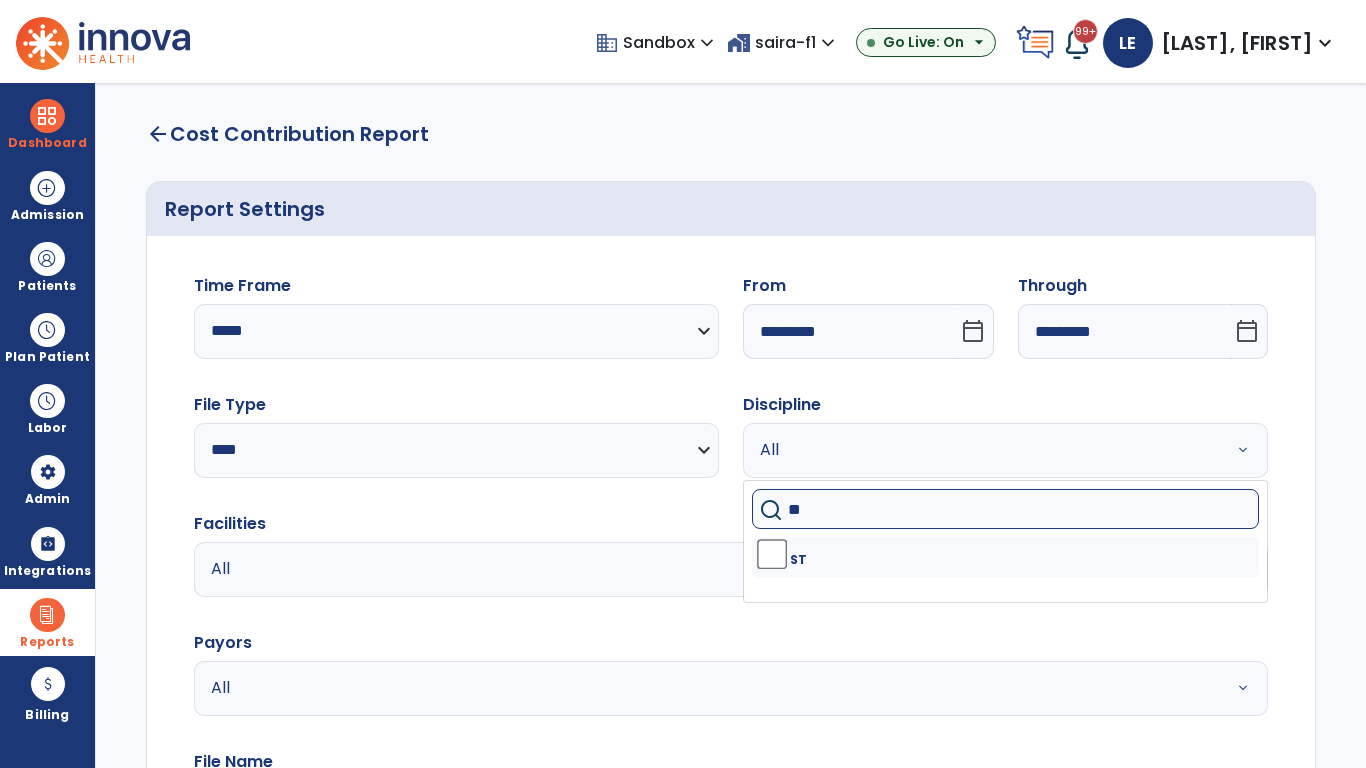type on "**" 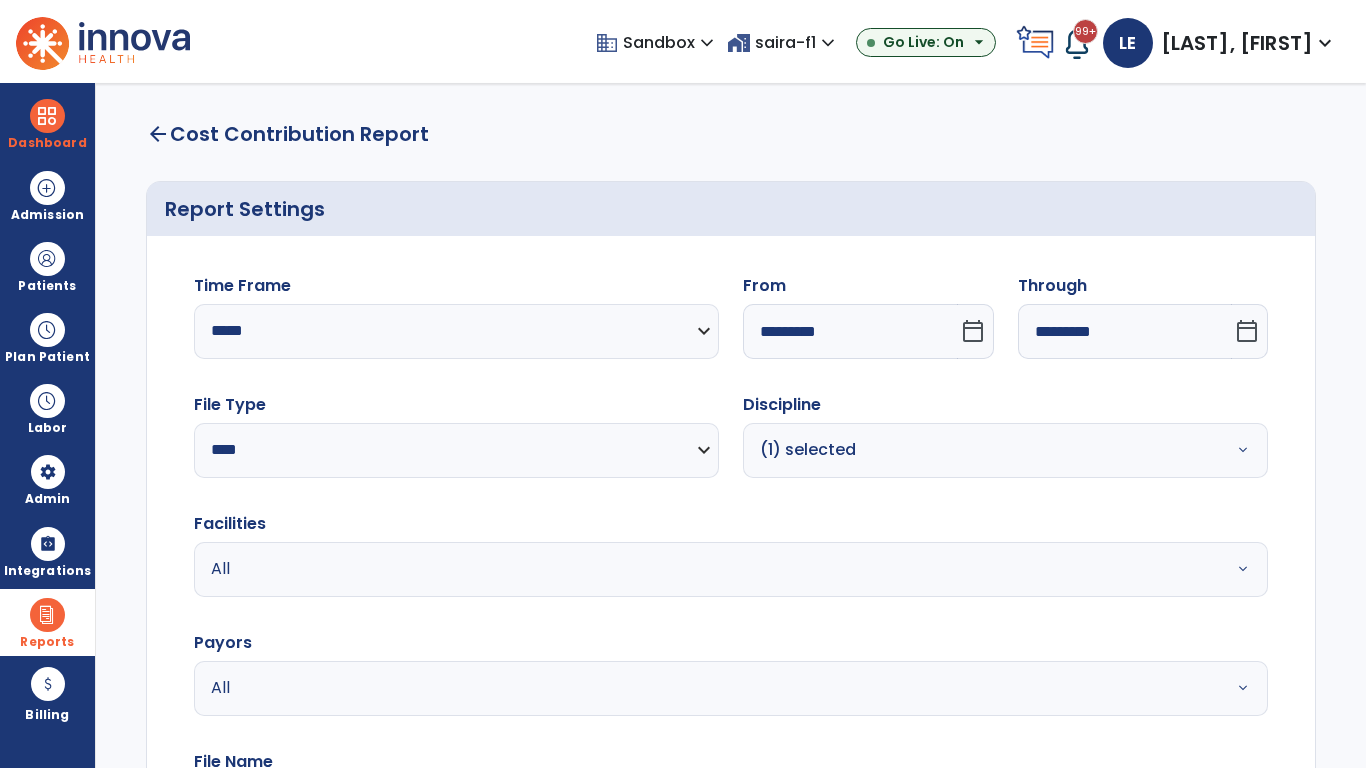 scroll, scrollTop: 51, scrollLeft: 0, axis: vertical 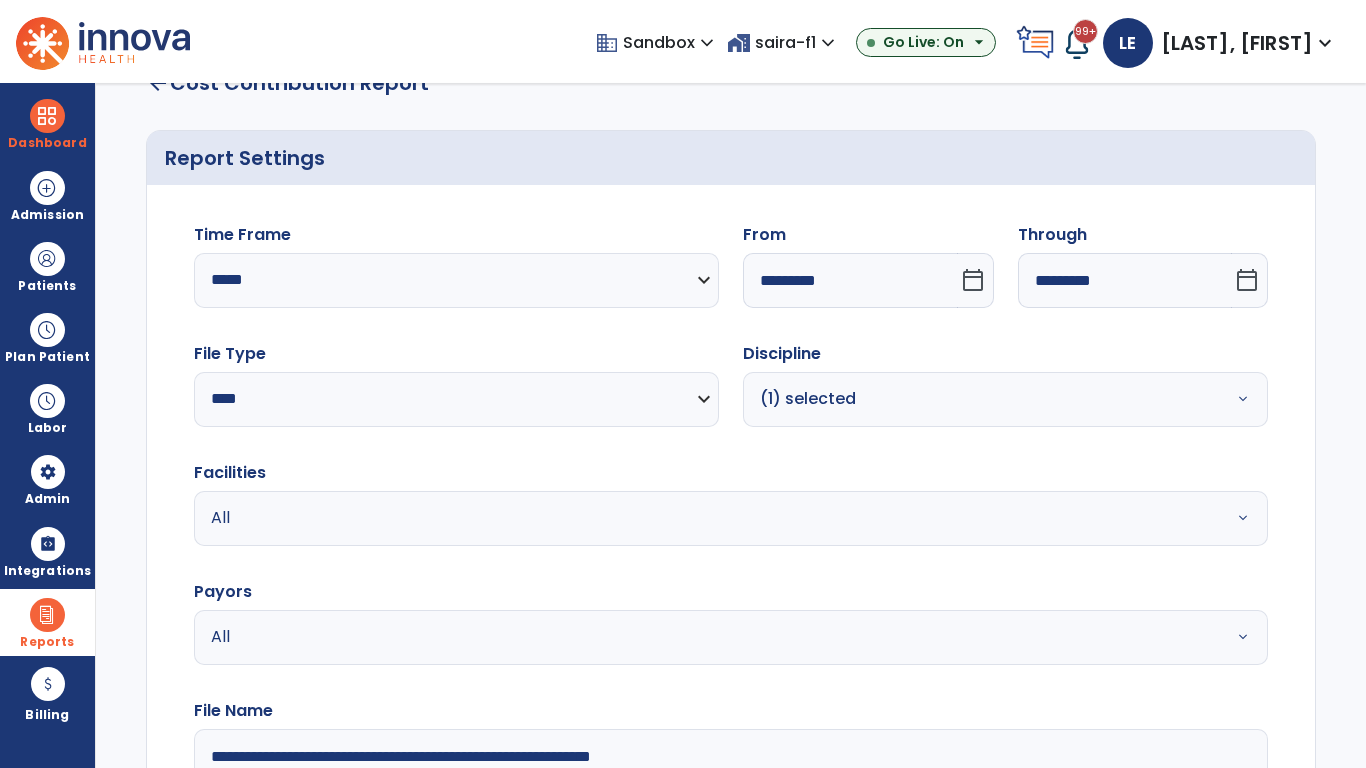 type on "**********" 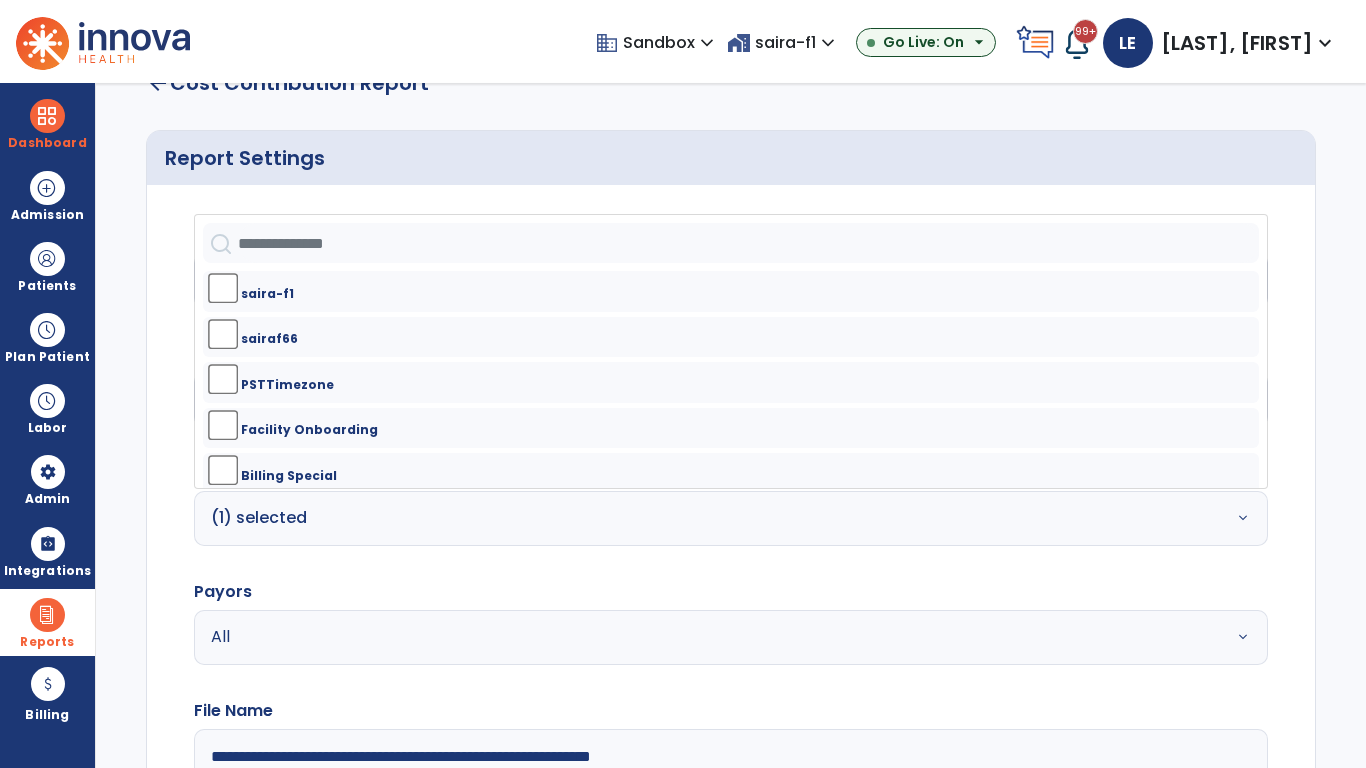 click on "All" at bounding box center [679, 637] 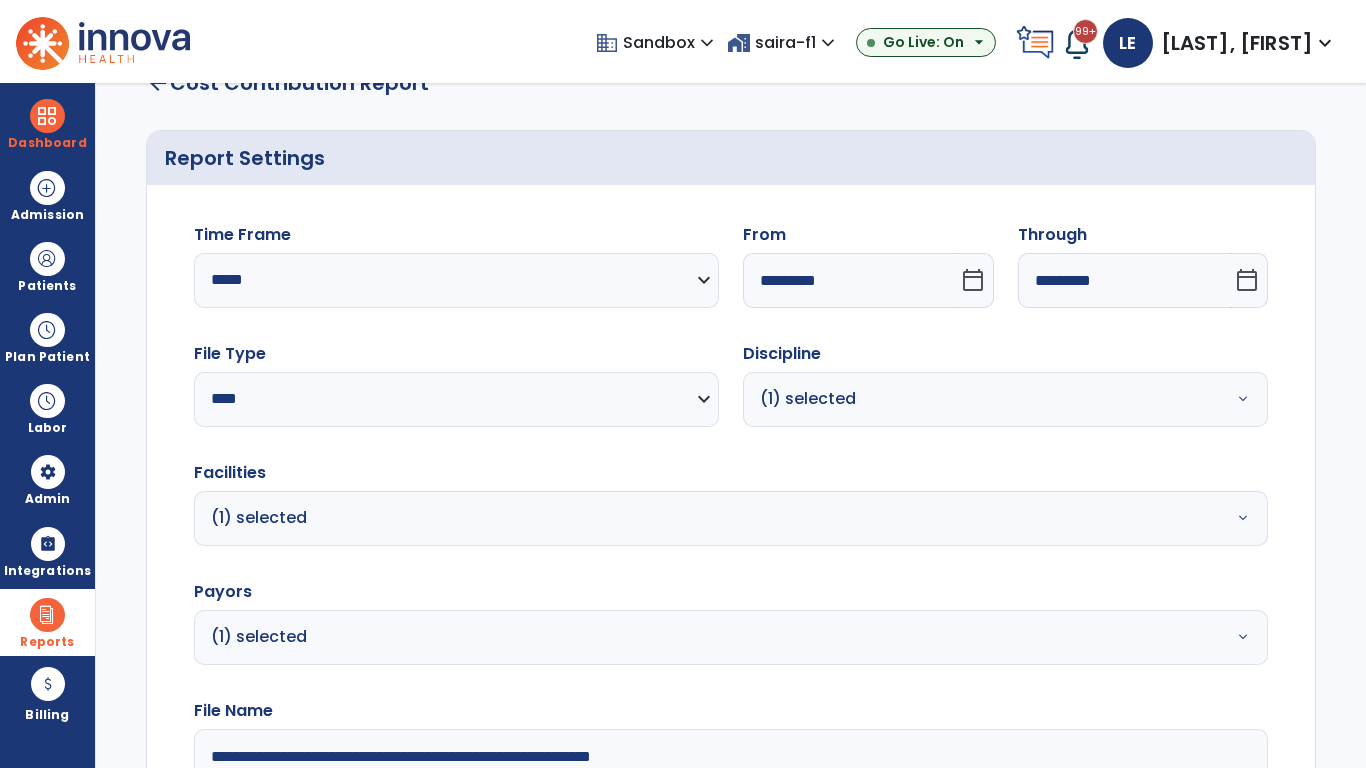 click on "Generate Report" 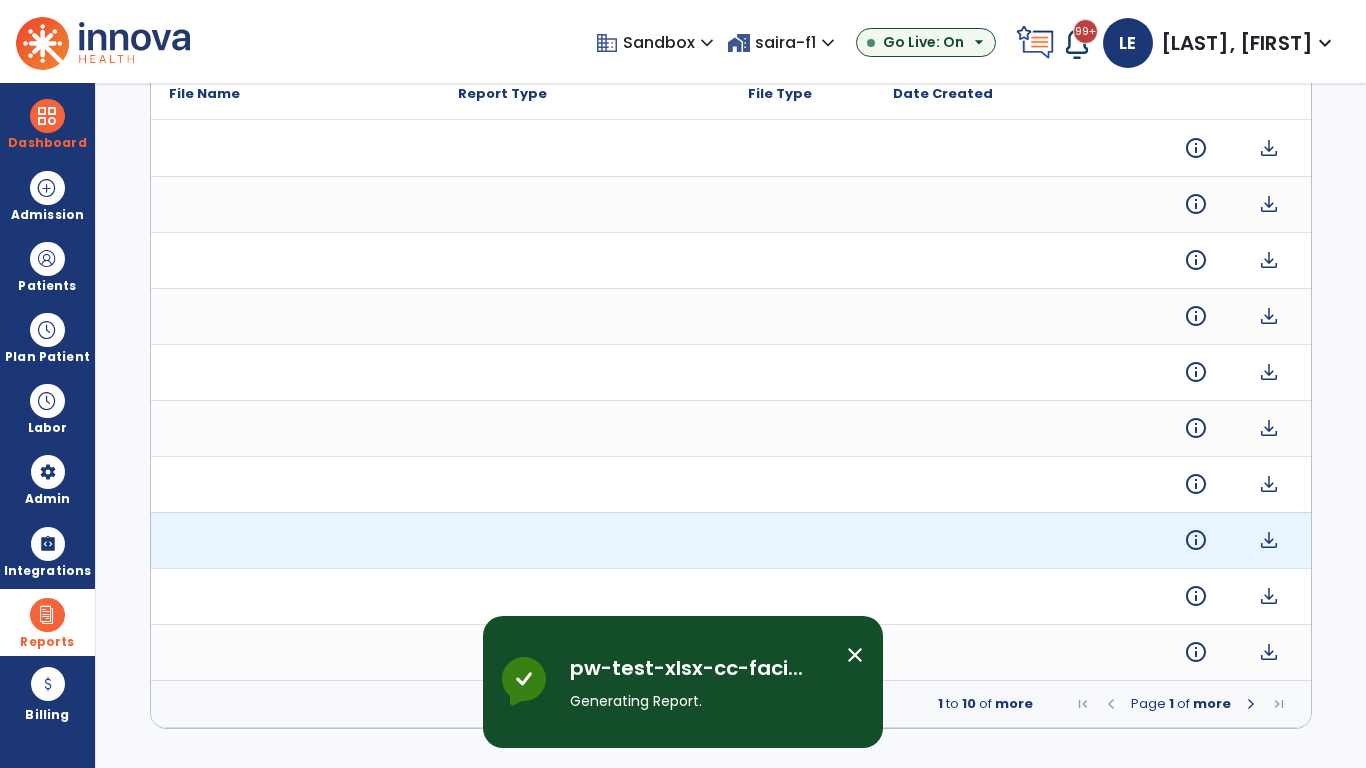 scroll, scrollTop: 0, scrollLeft: 0, axis: both 